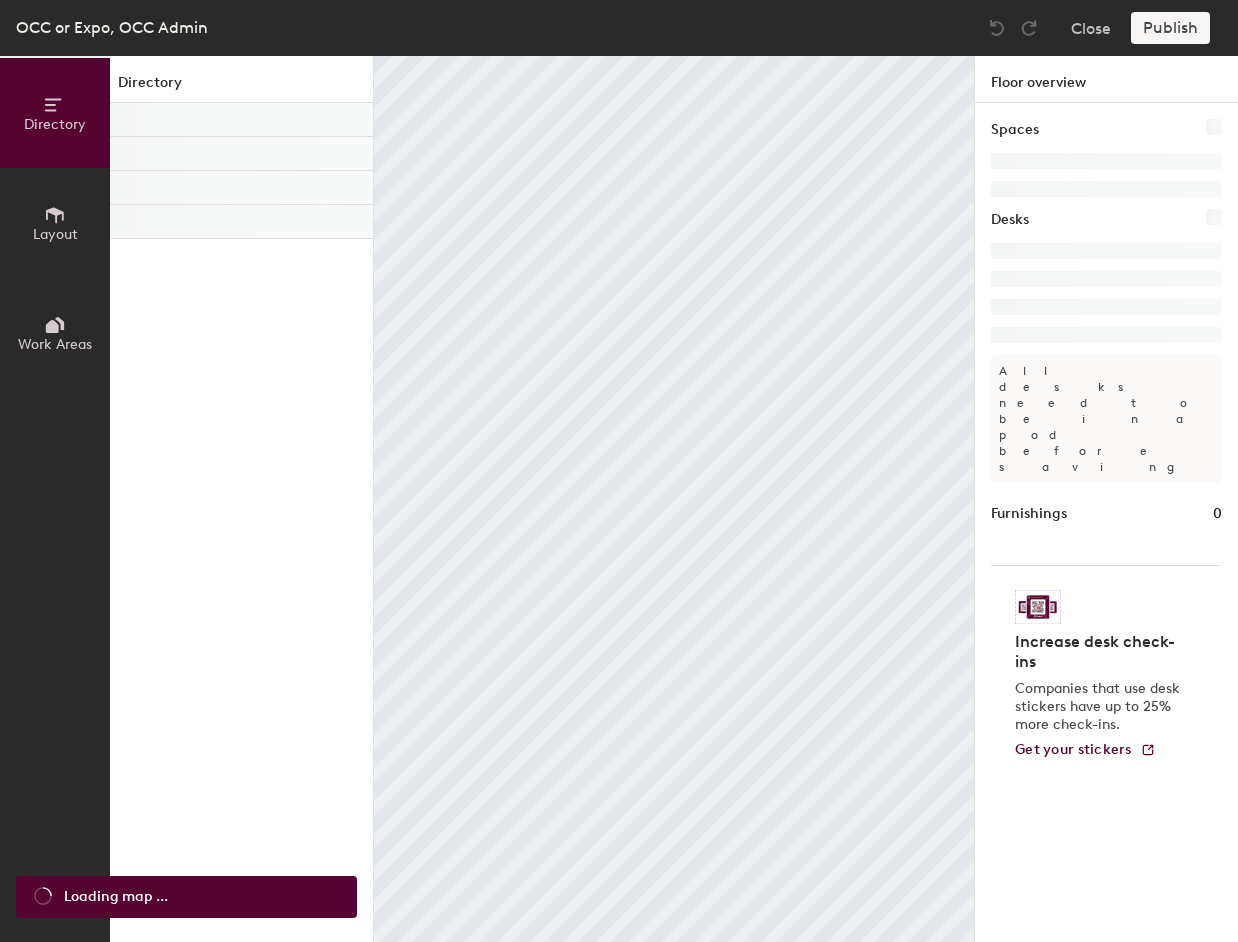 scroll, scrollTop: 0, scrollLeft: 0, axis: both 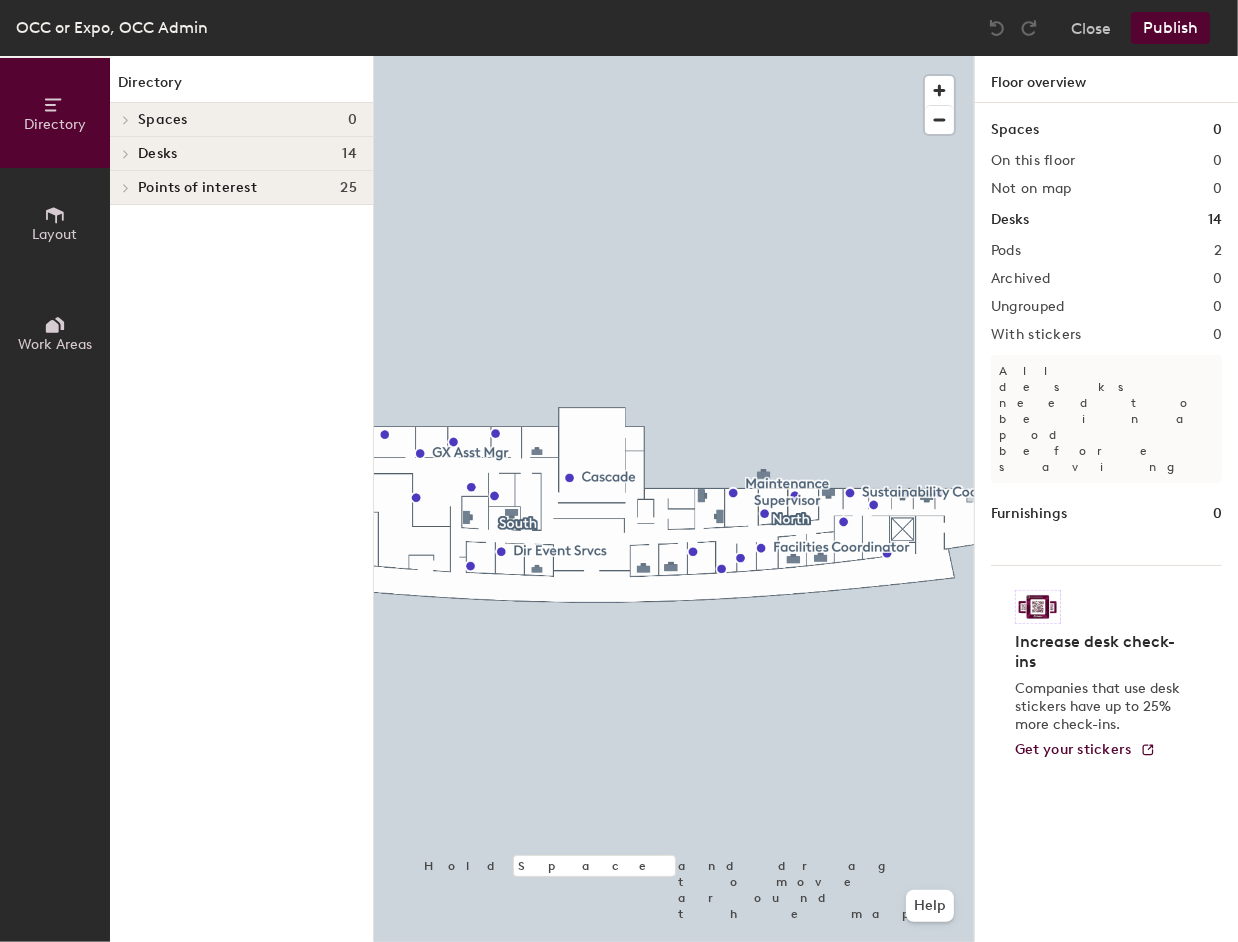 click 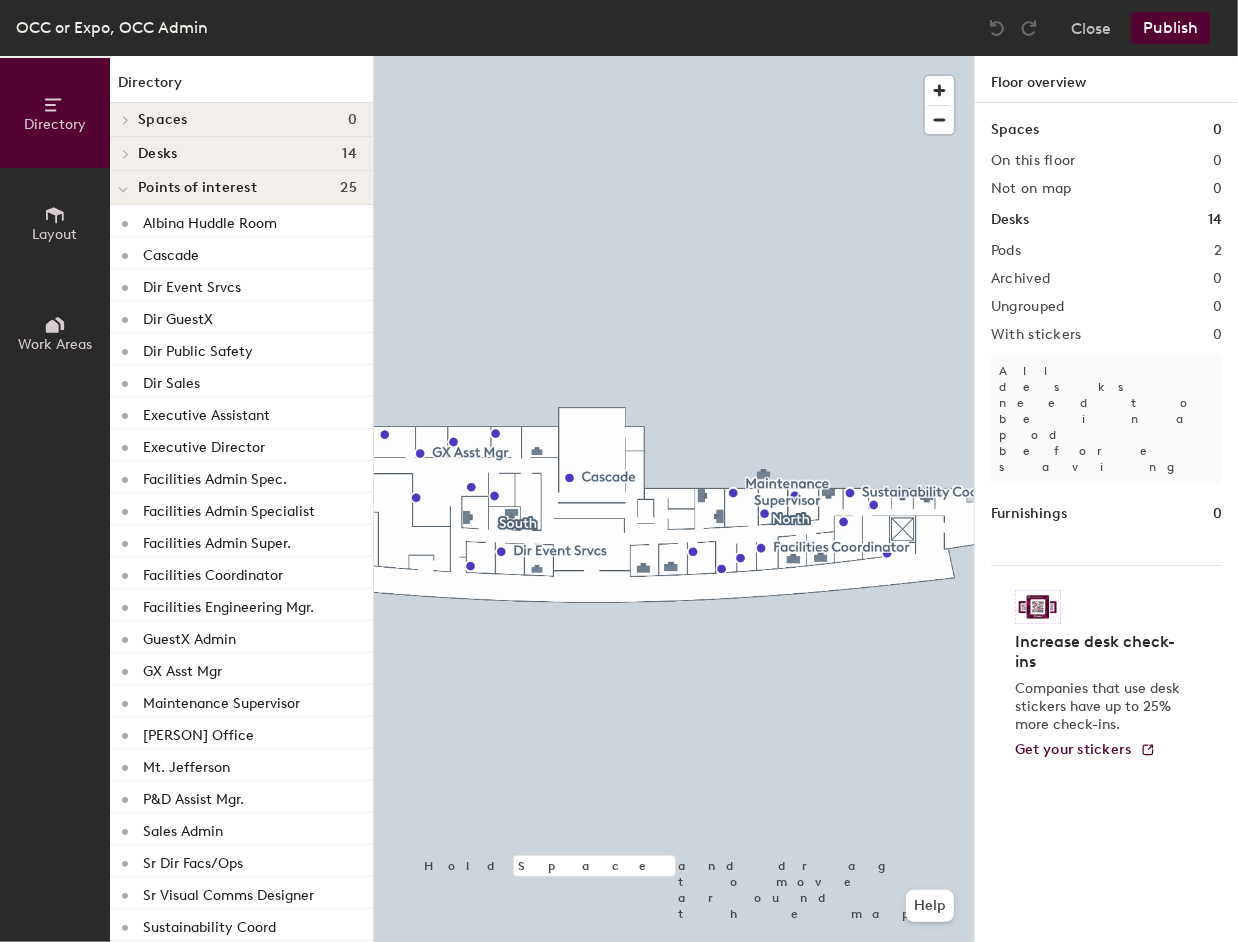 scroll, scrollTop: 78, scrollLeft: 0, axis: vertical 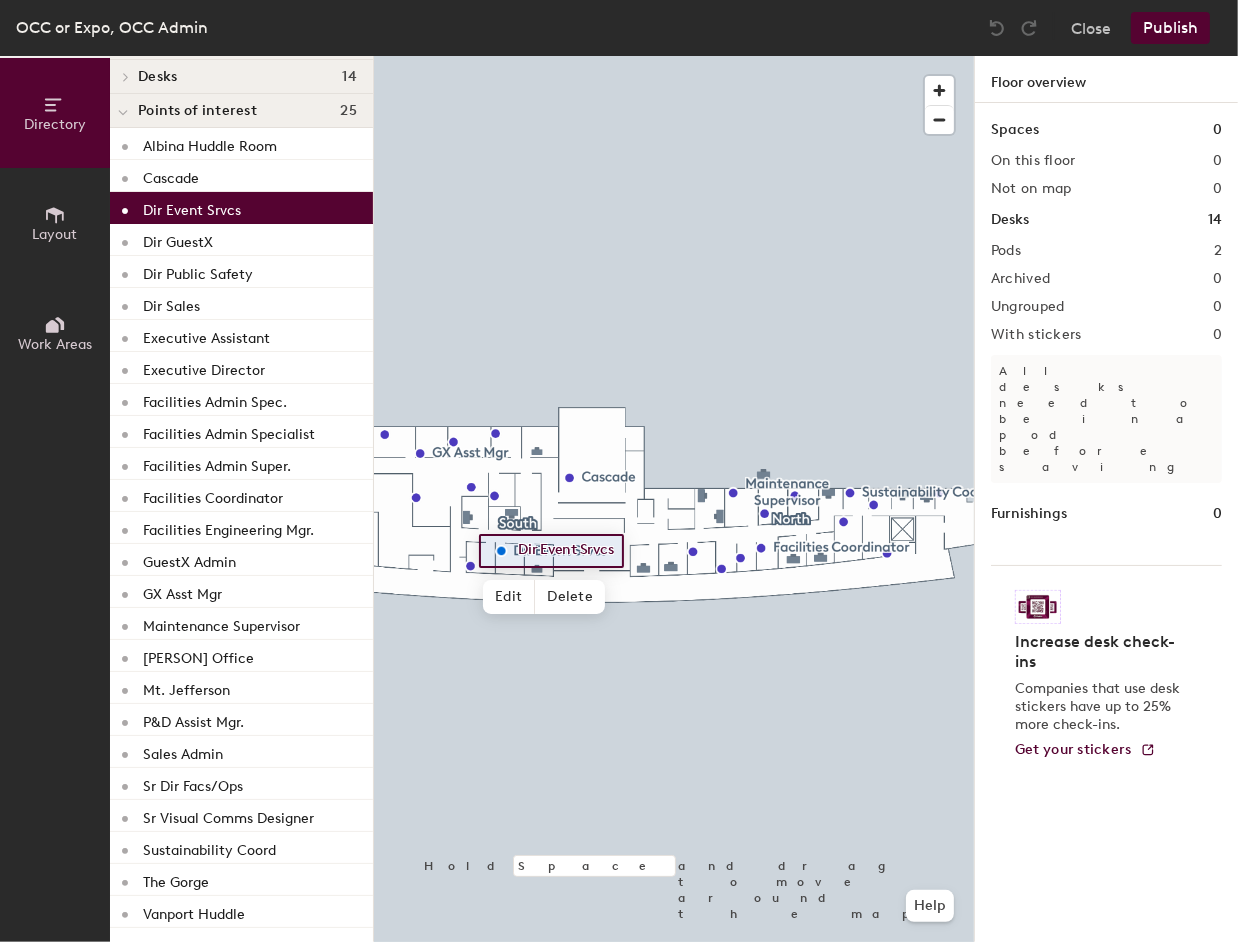 click on "Dir Event Srvcs" 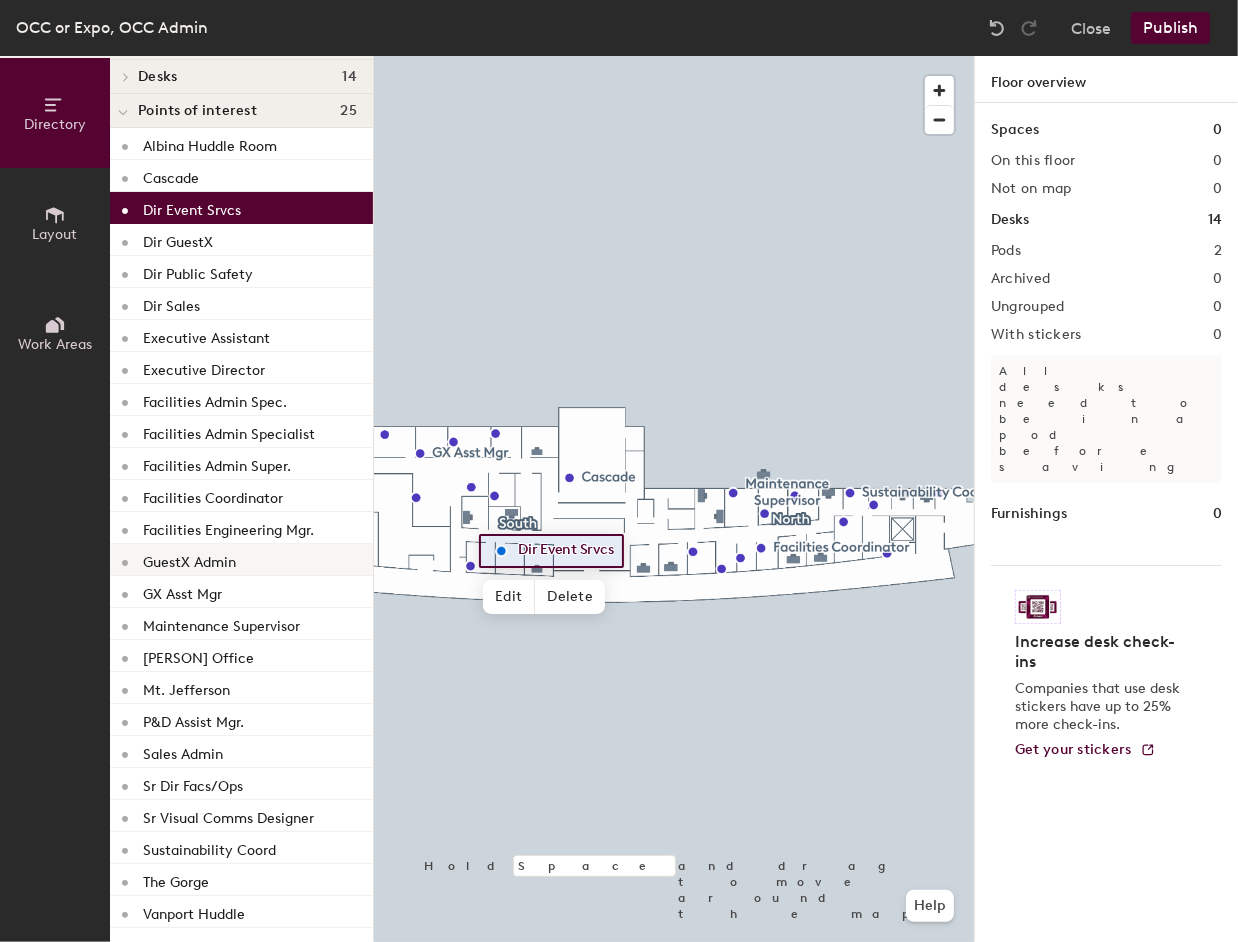 click 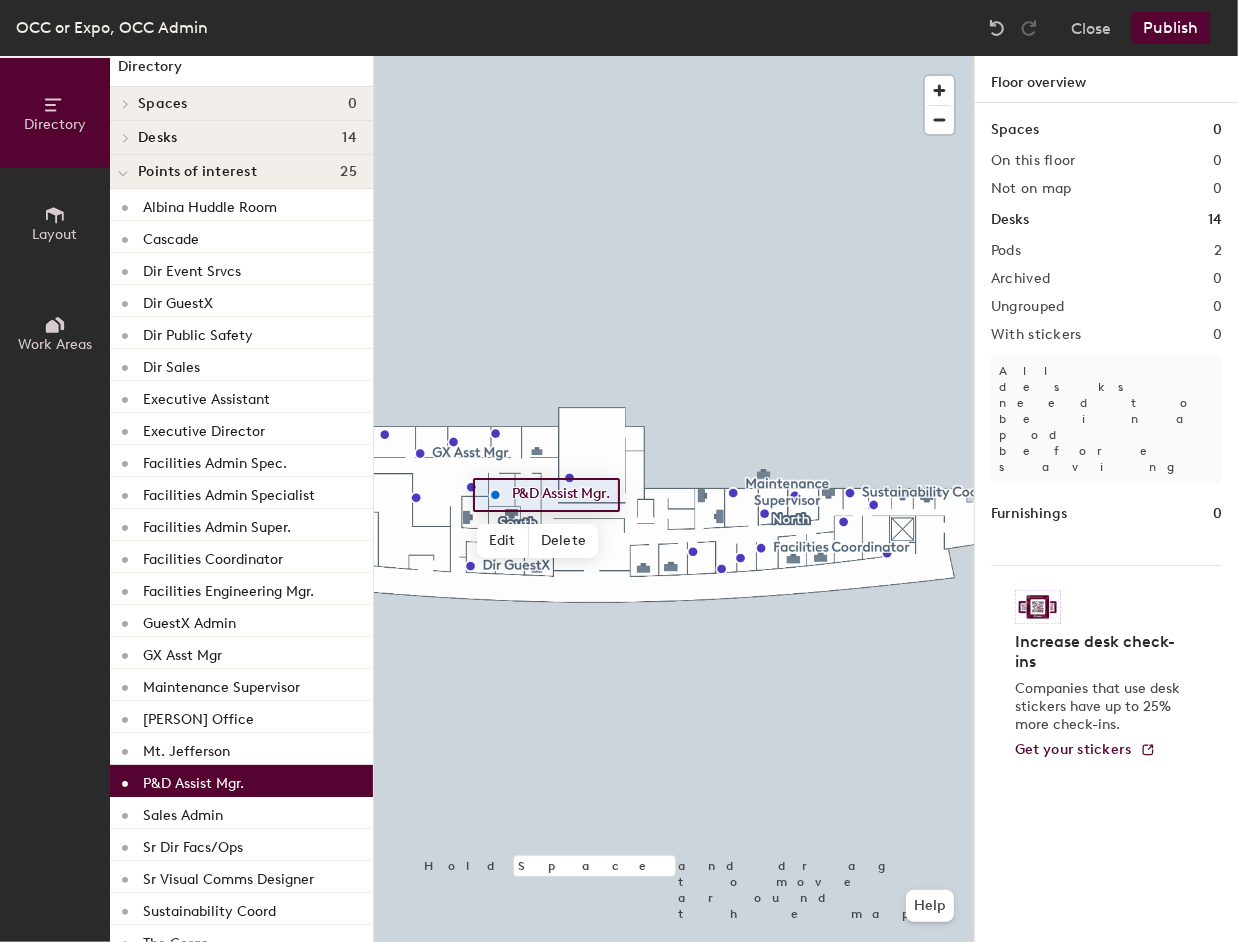 scroll, scrollTop: 0, scrollLeft: 0, axis: both 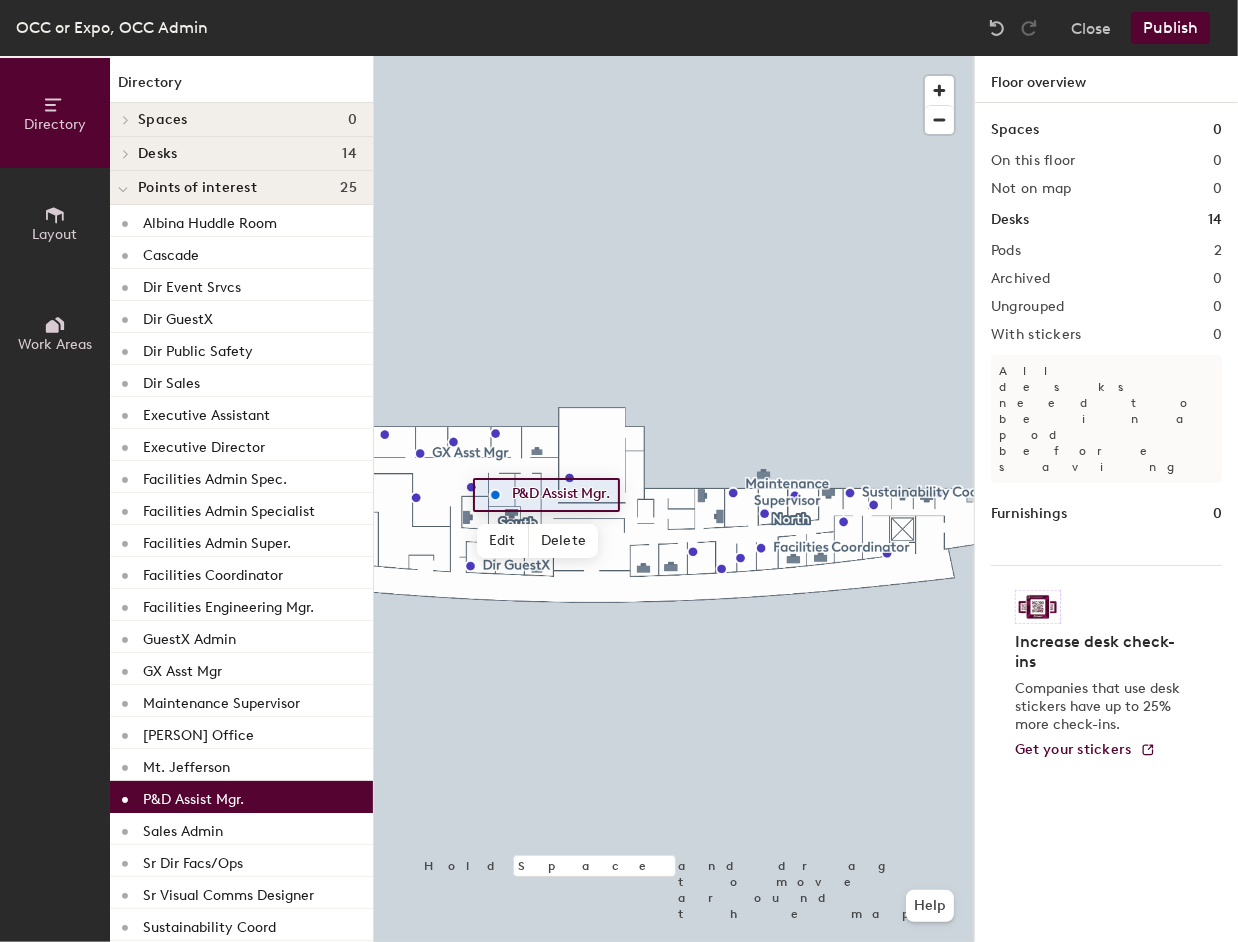 click 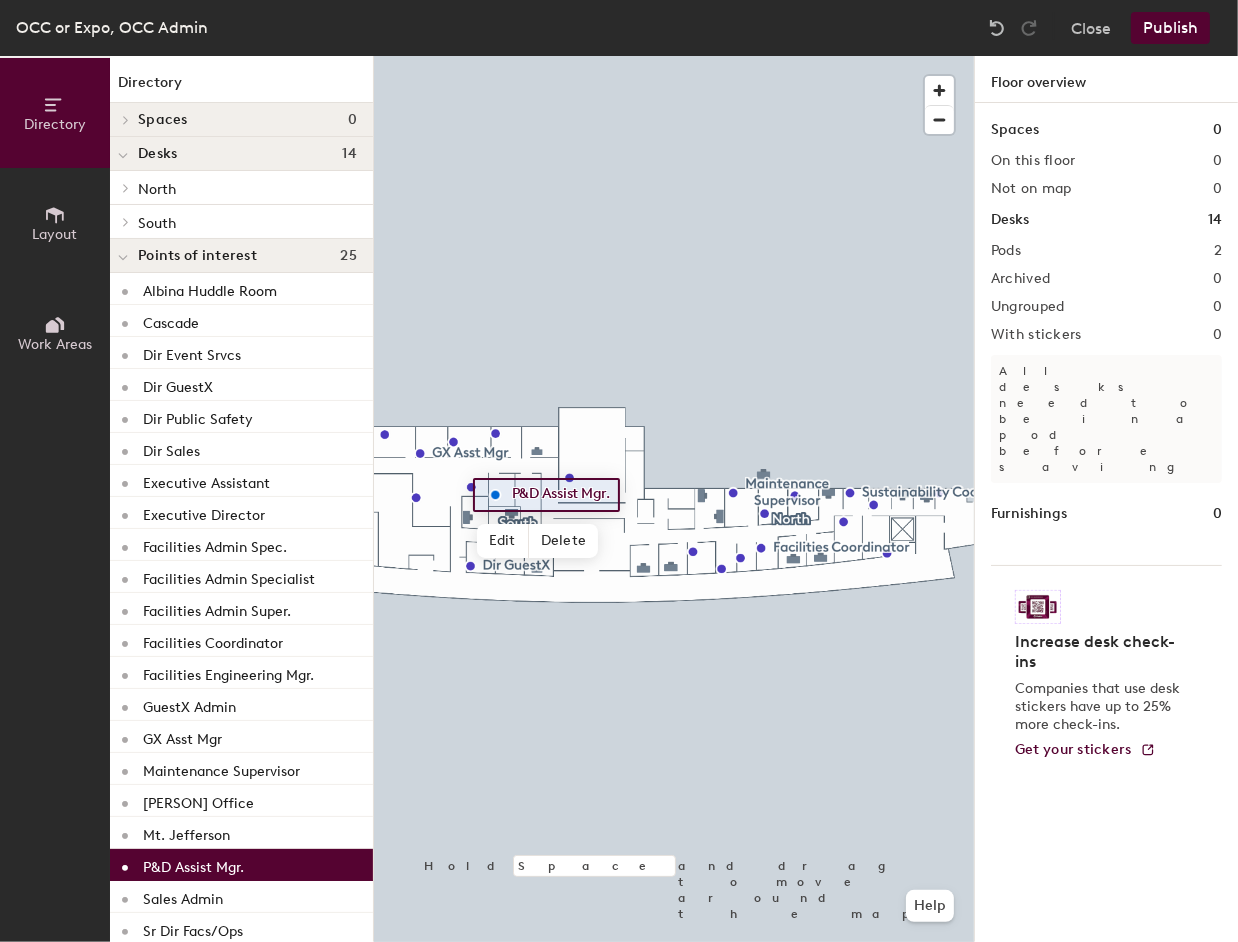 click 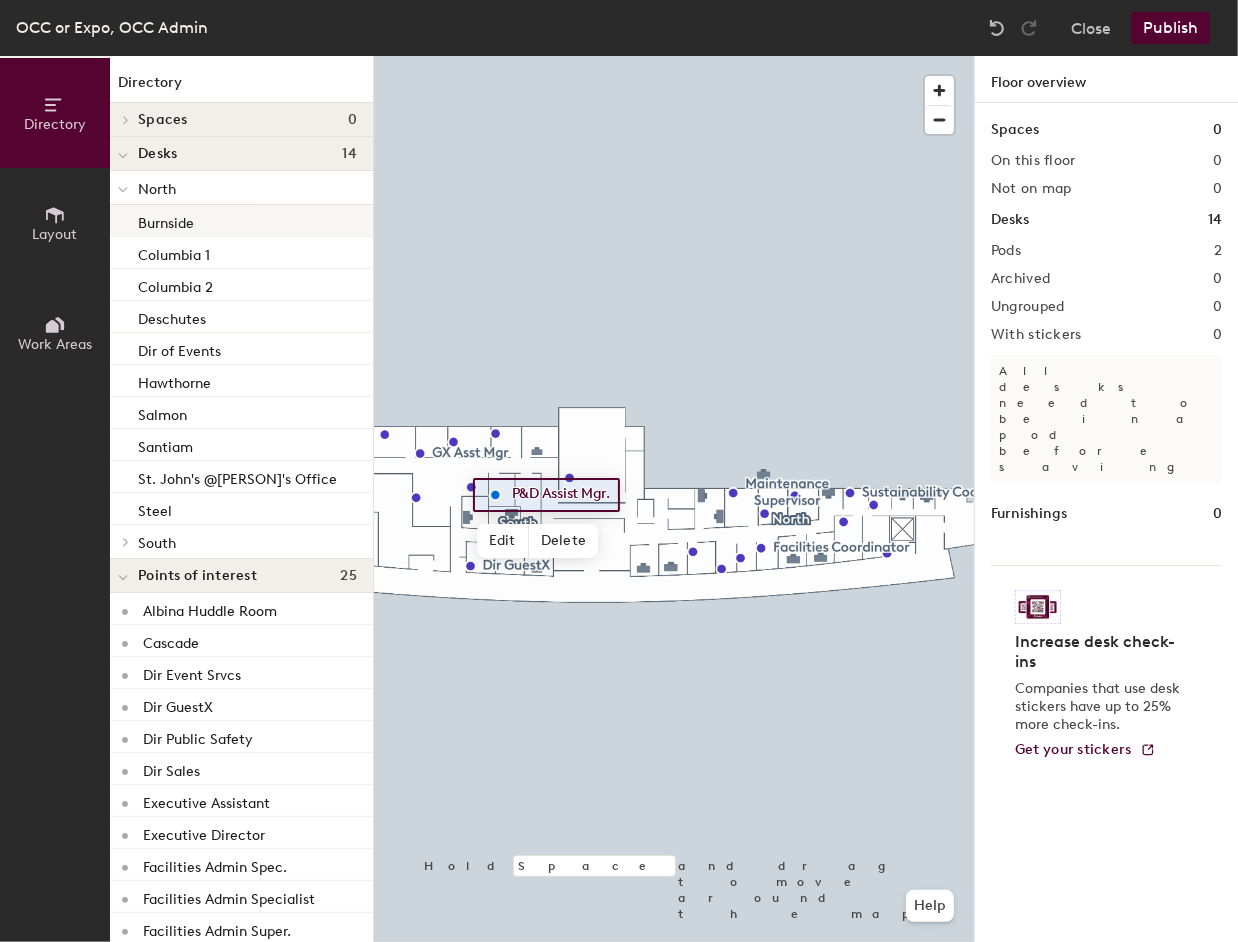 click on "Burnside" 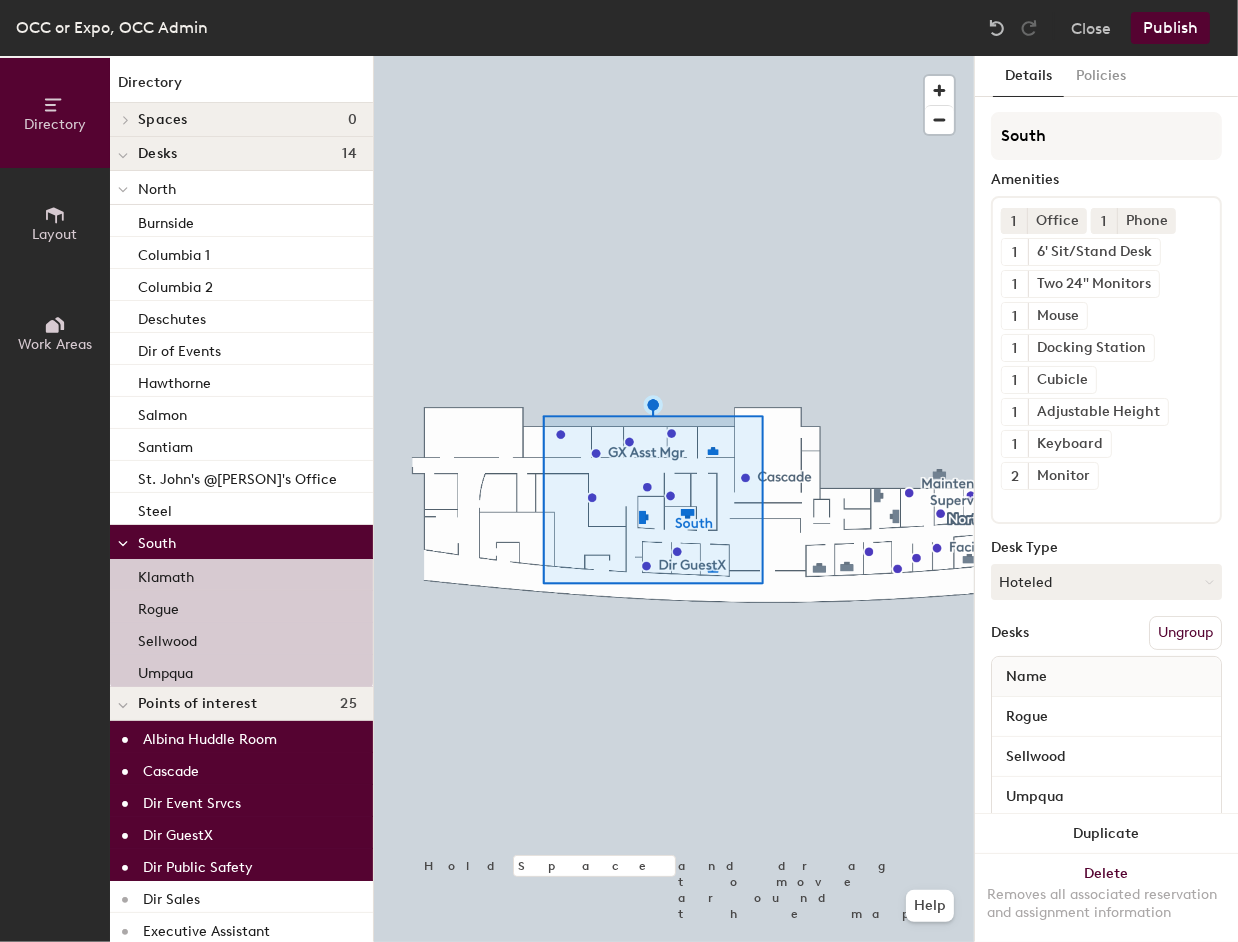 click on "Ungroup" 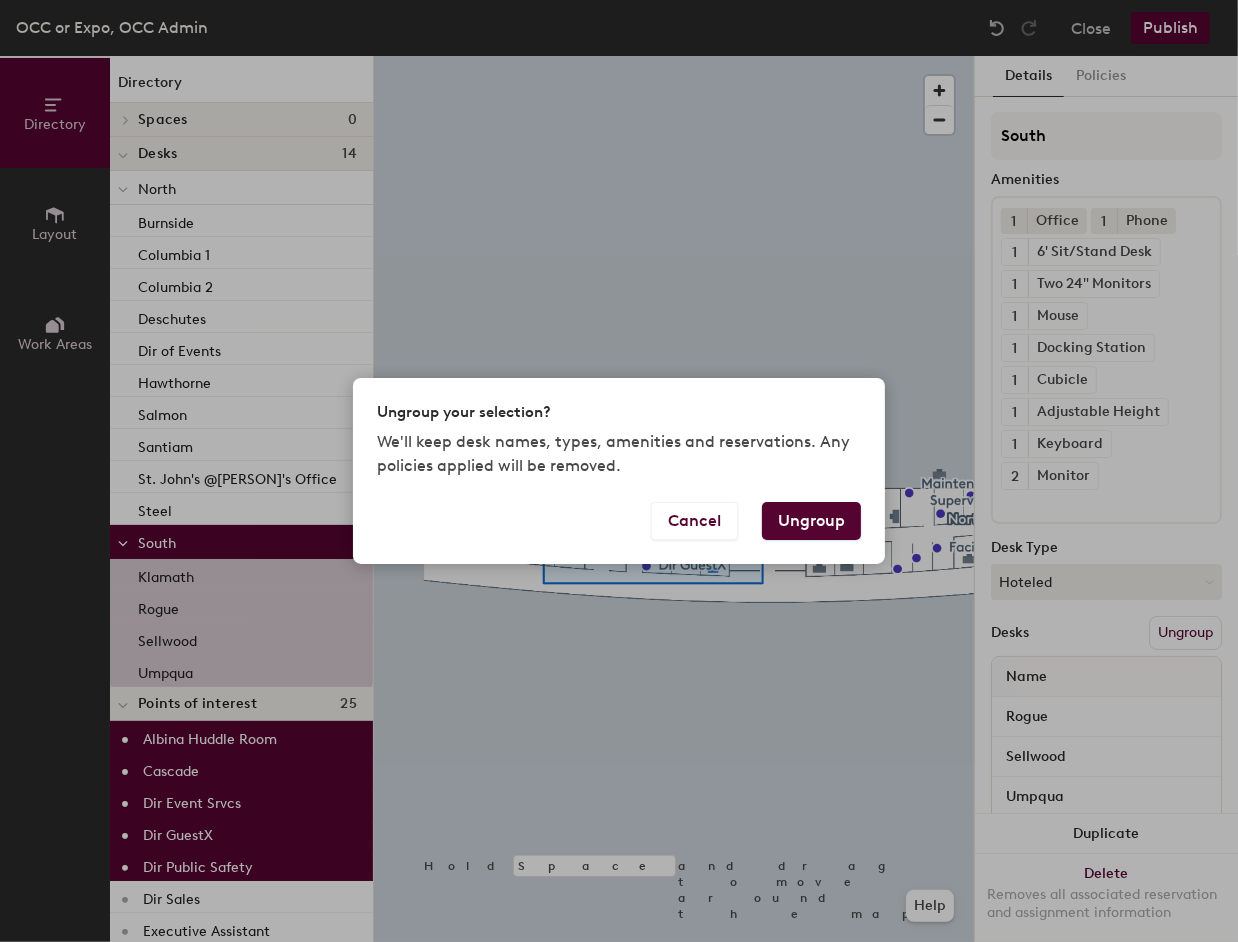 click on "Ungroup" at bounding box center [811, 521] 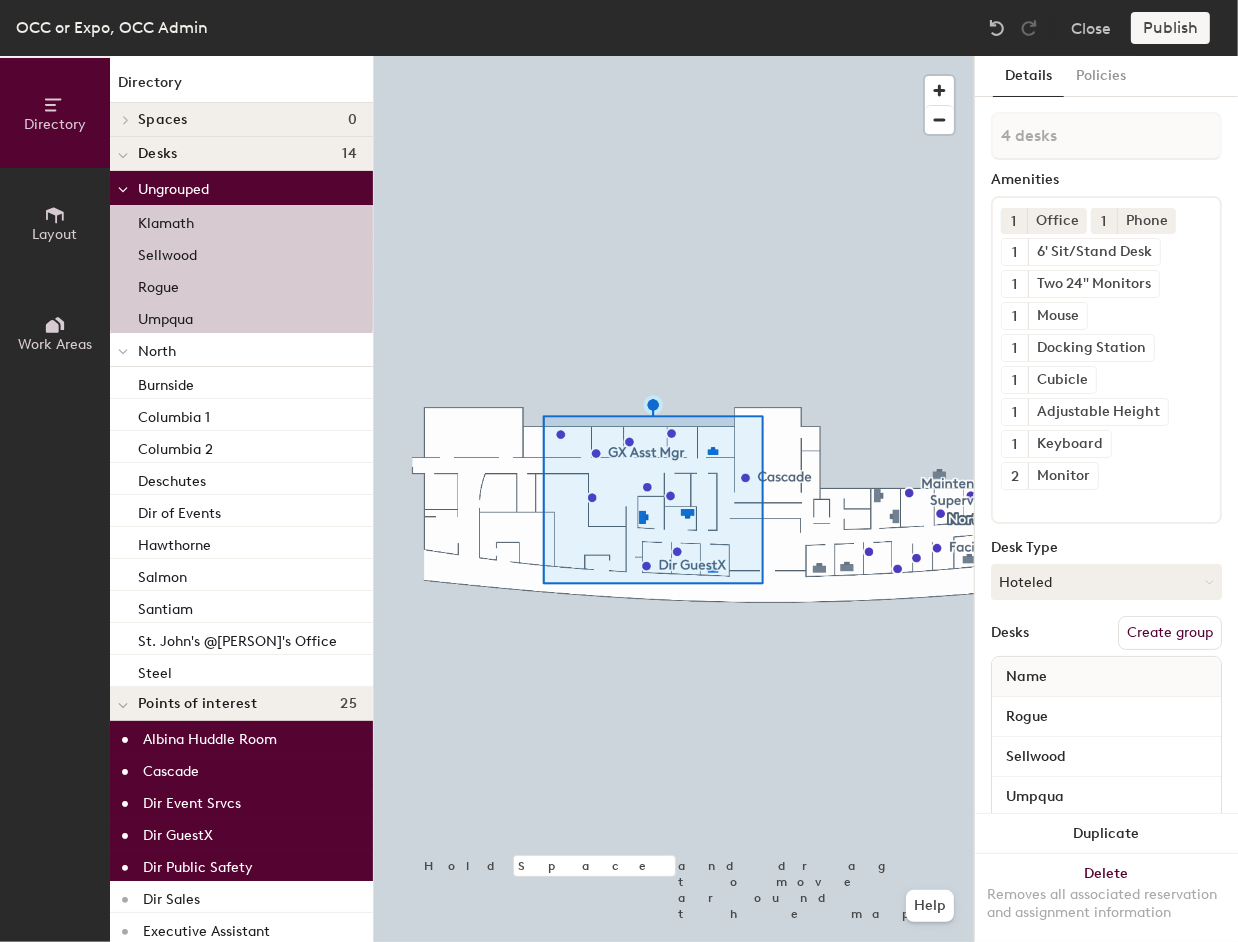 click 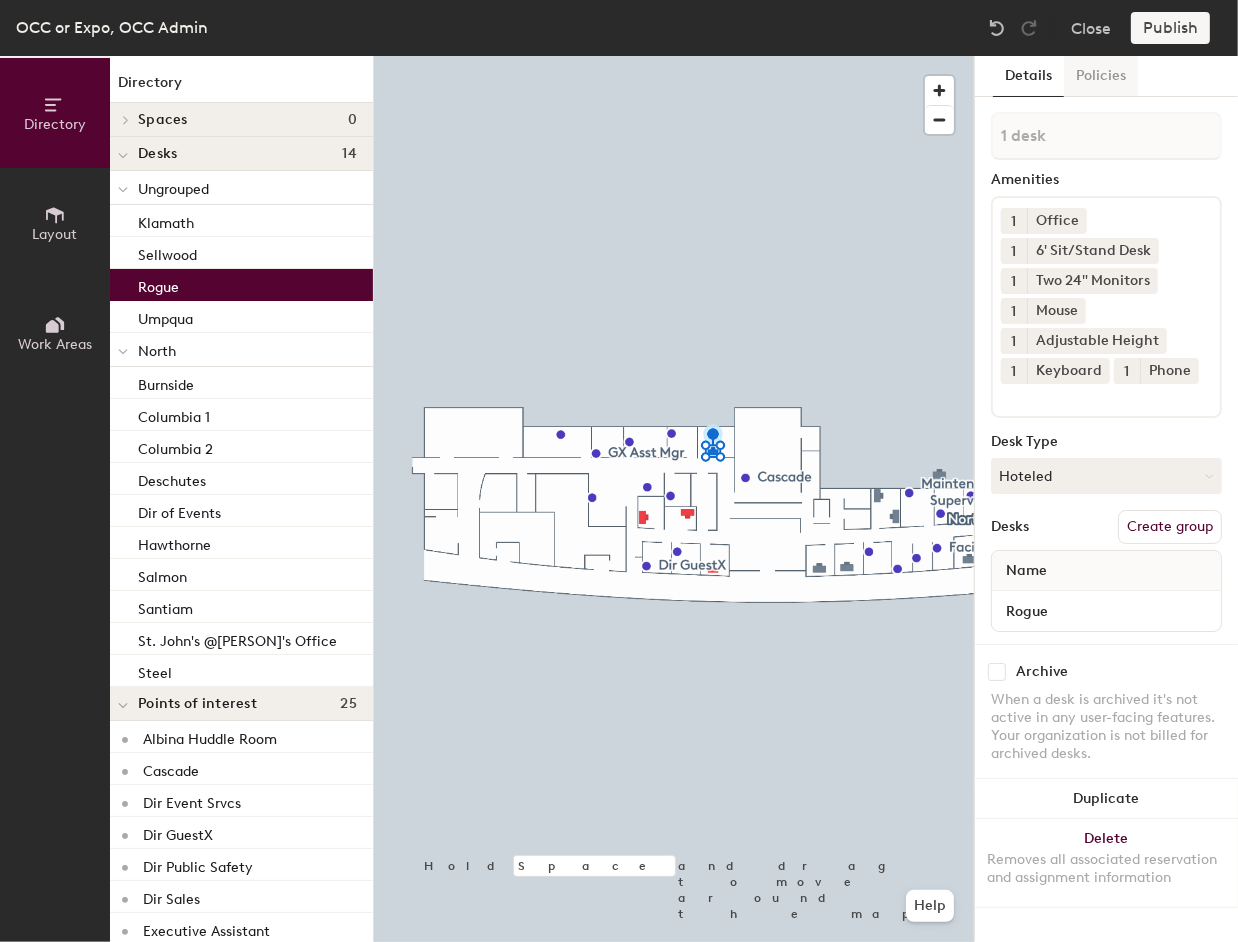 click on "Policies" 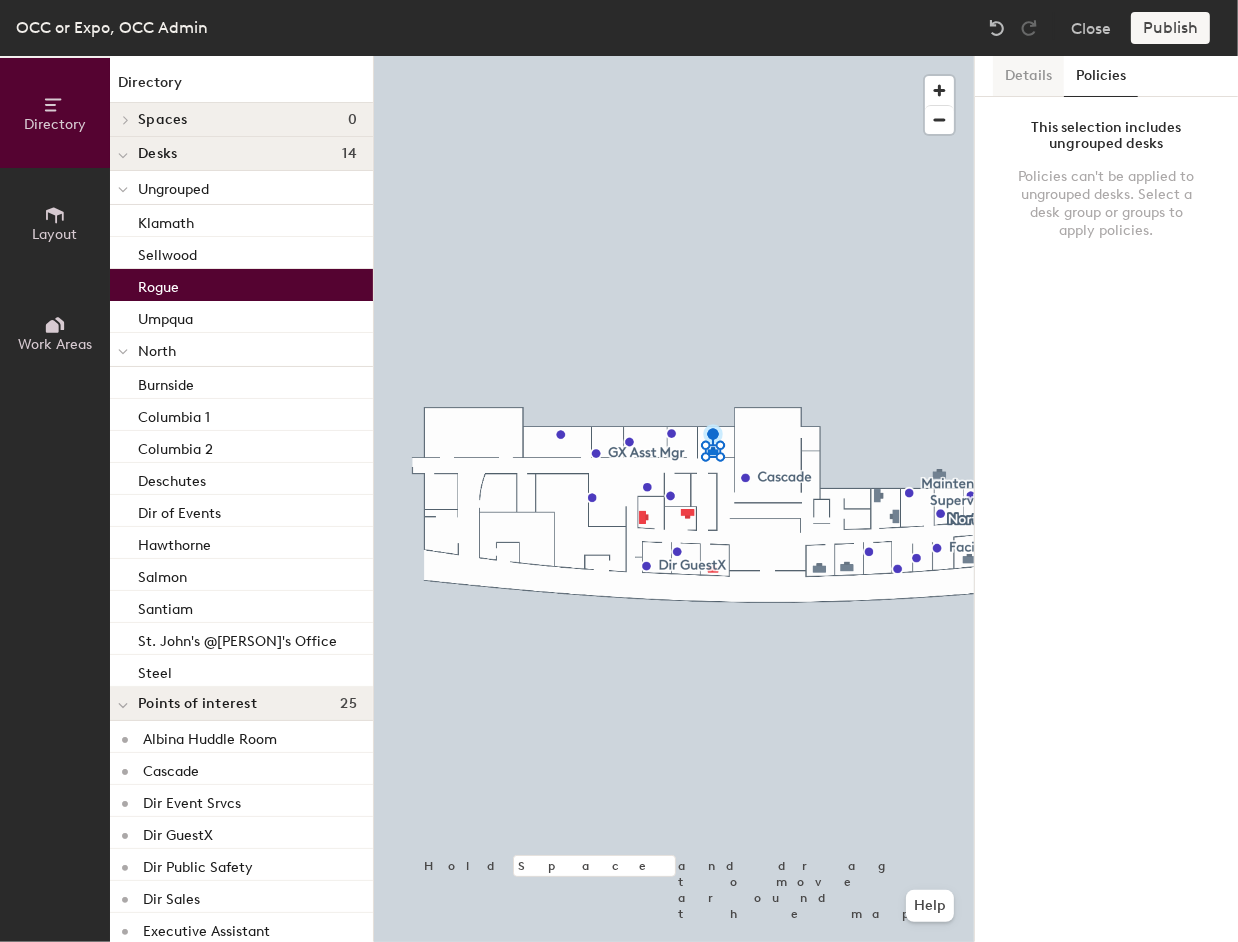 click on "Details" 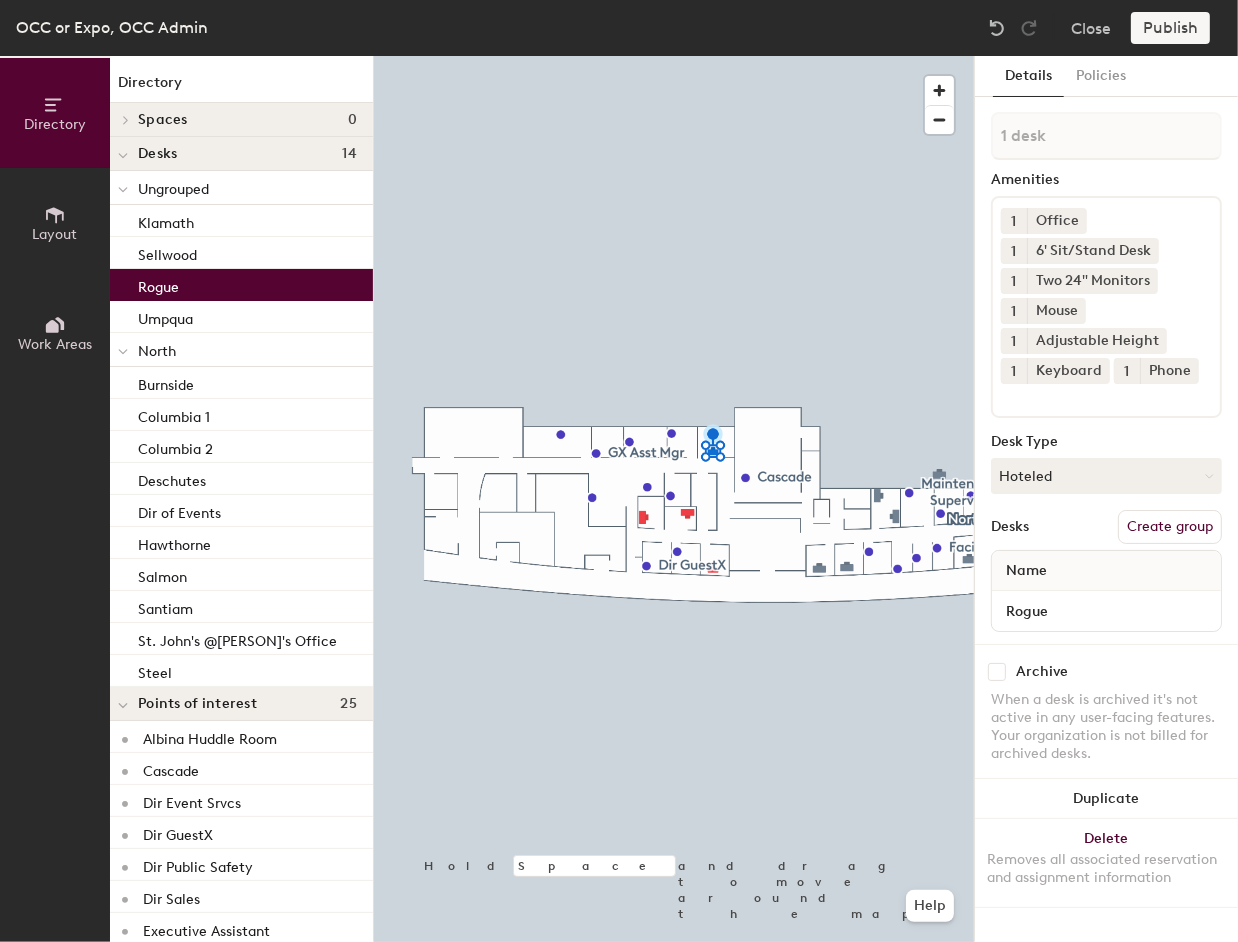 click on "Create group" 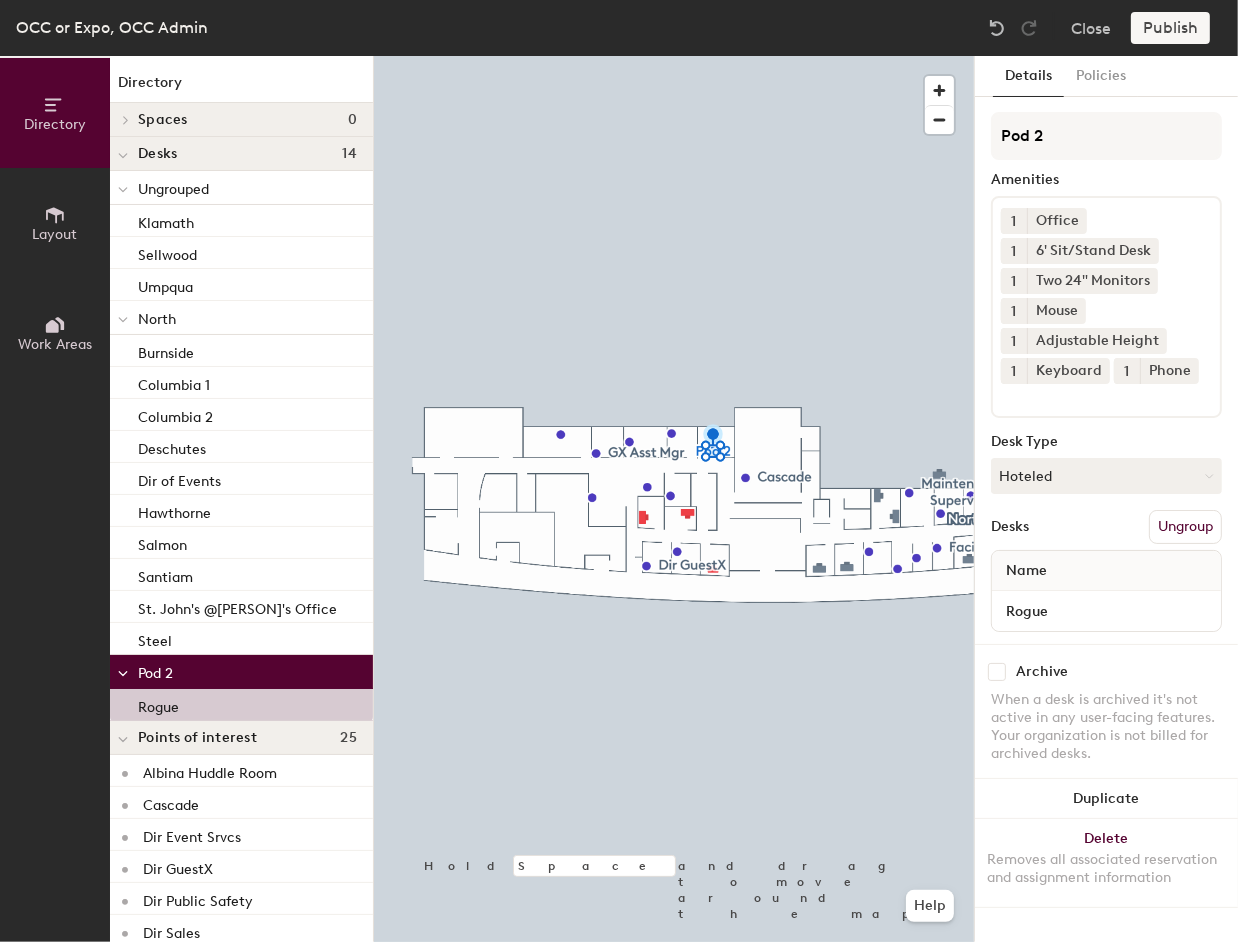 drag, startPoint x: 1053, startPoint y: 133, endPoint x: 984, endPoint y: 132, distance: 69.00725 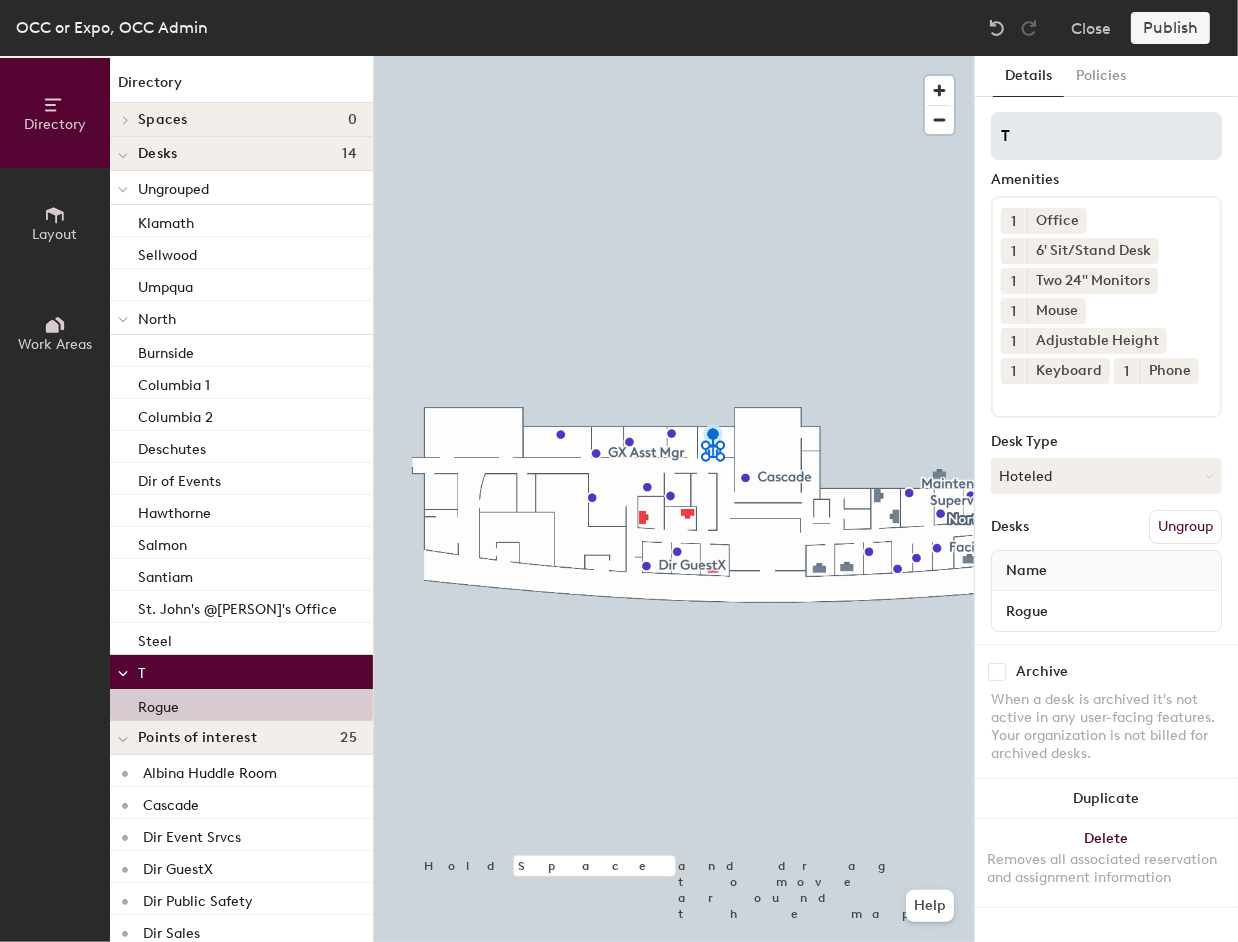 click on "T" 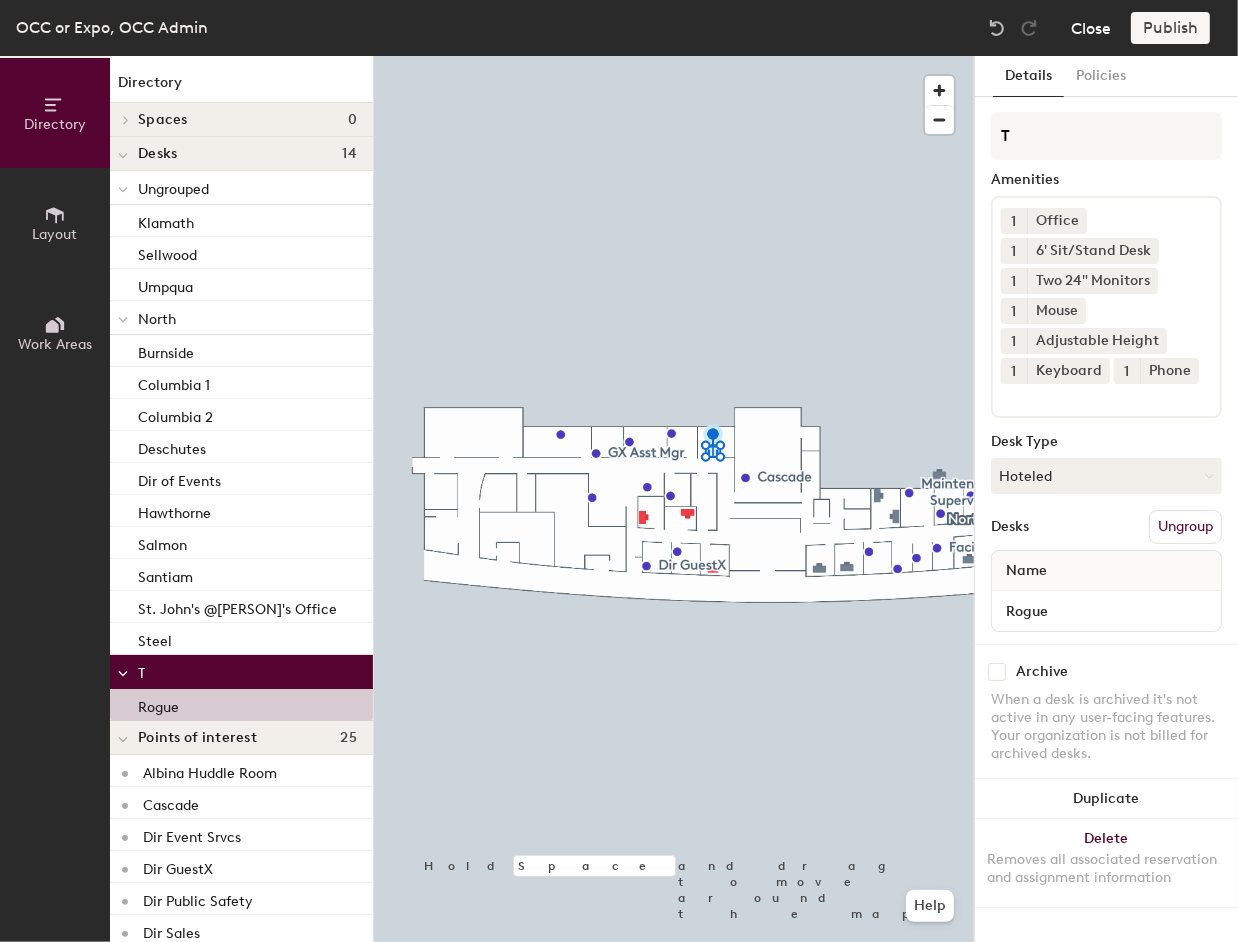 type on "T" 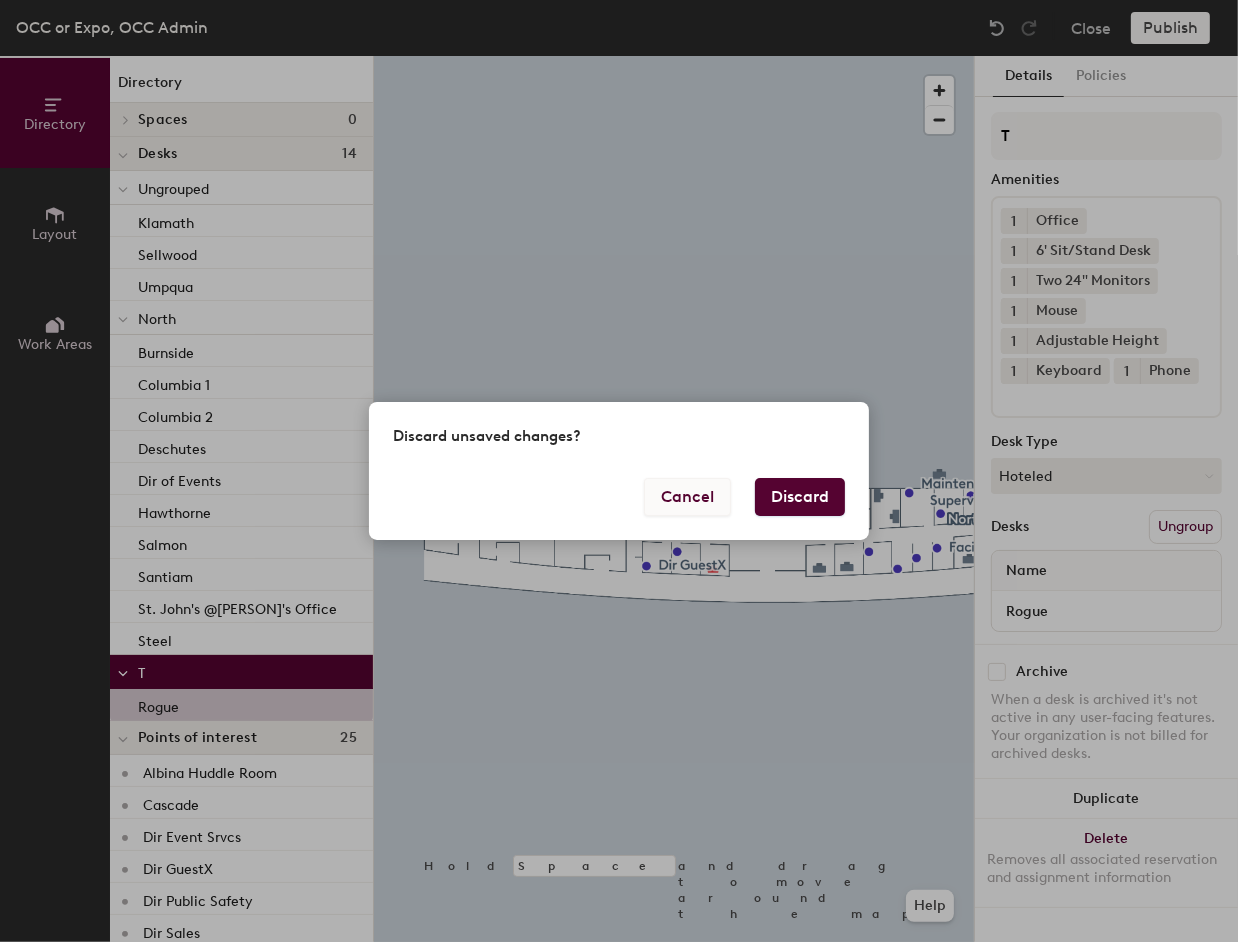 click on "Cancel" at bounding box center (687, 497) 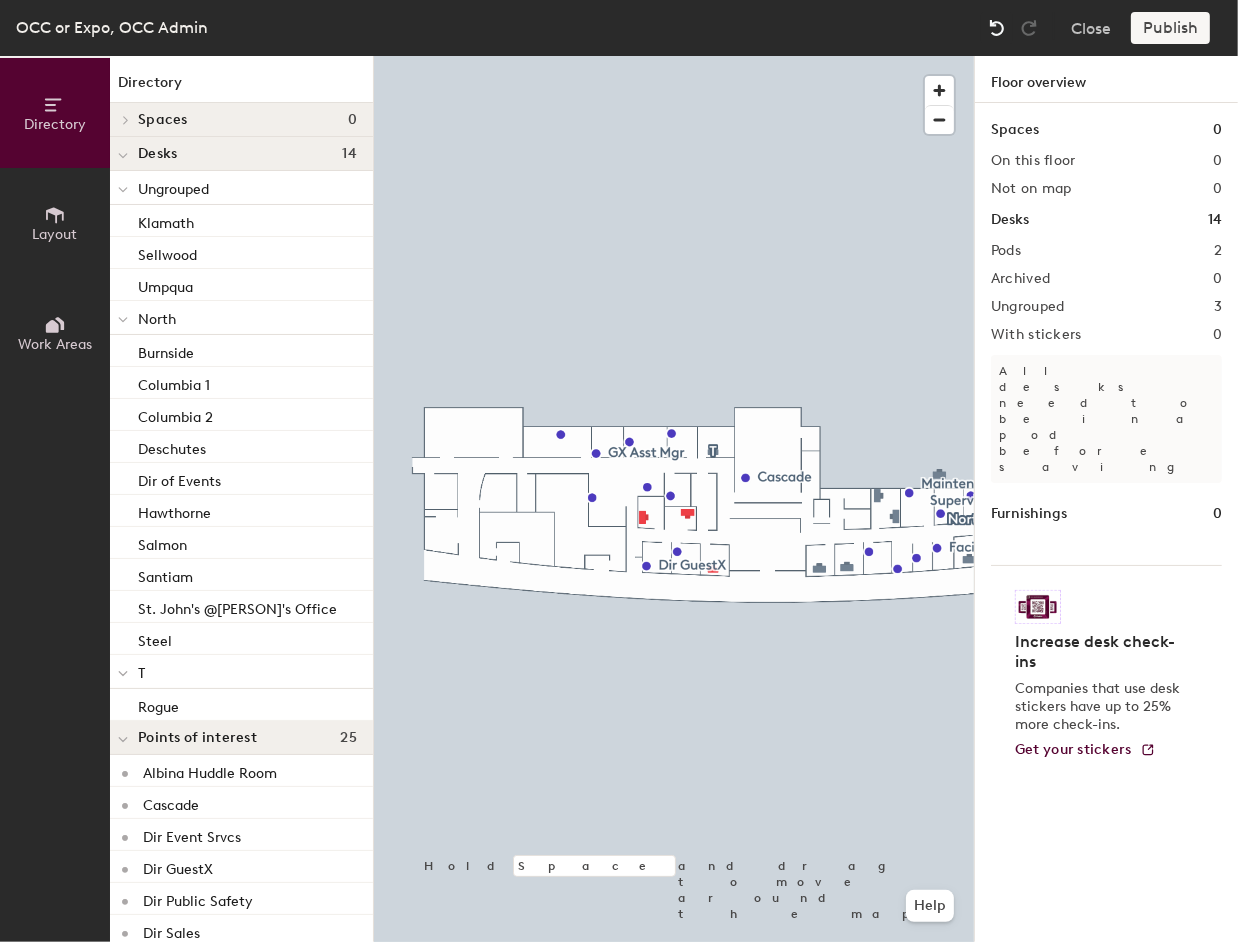click 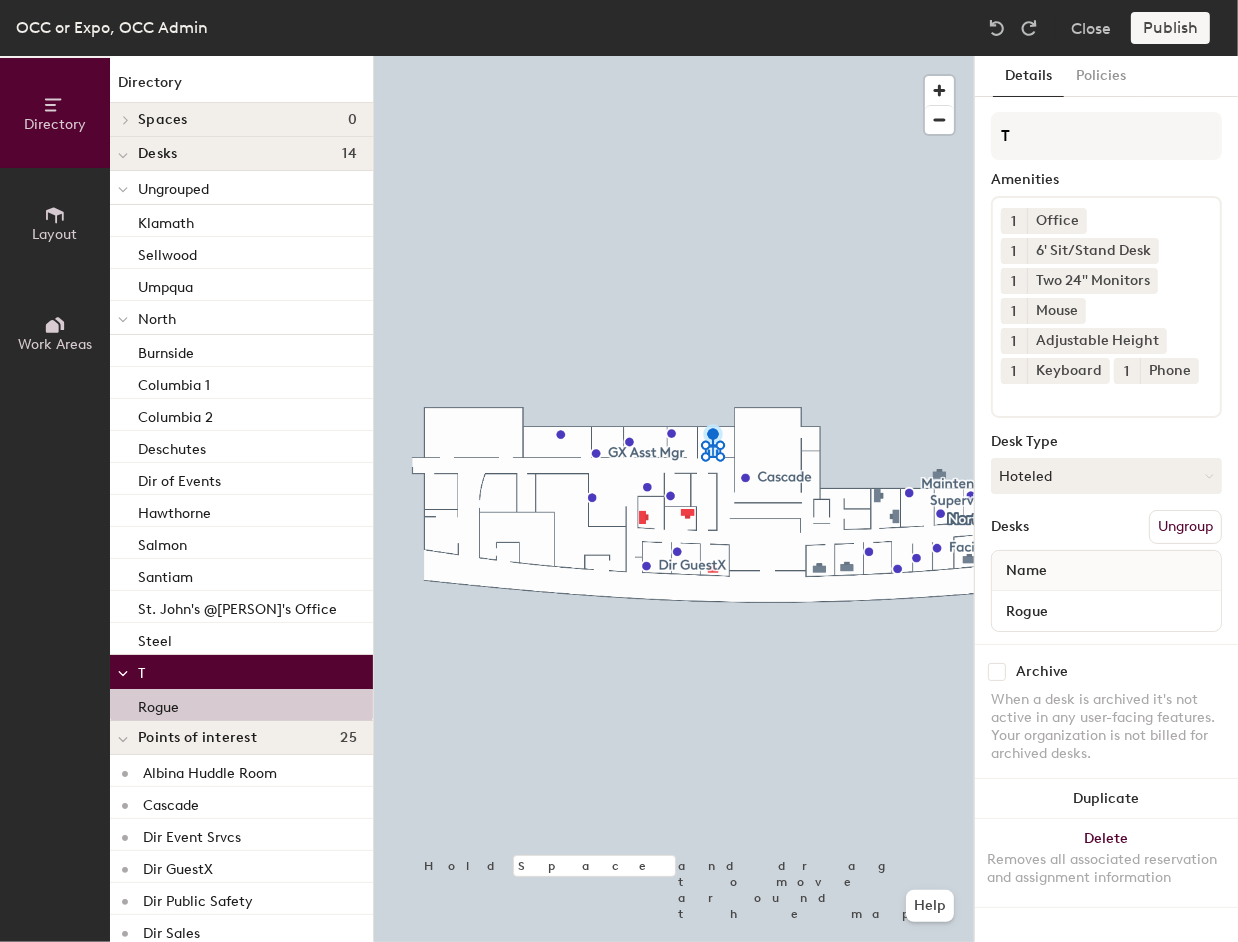 click 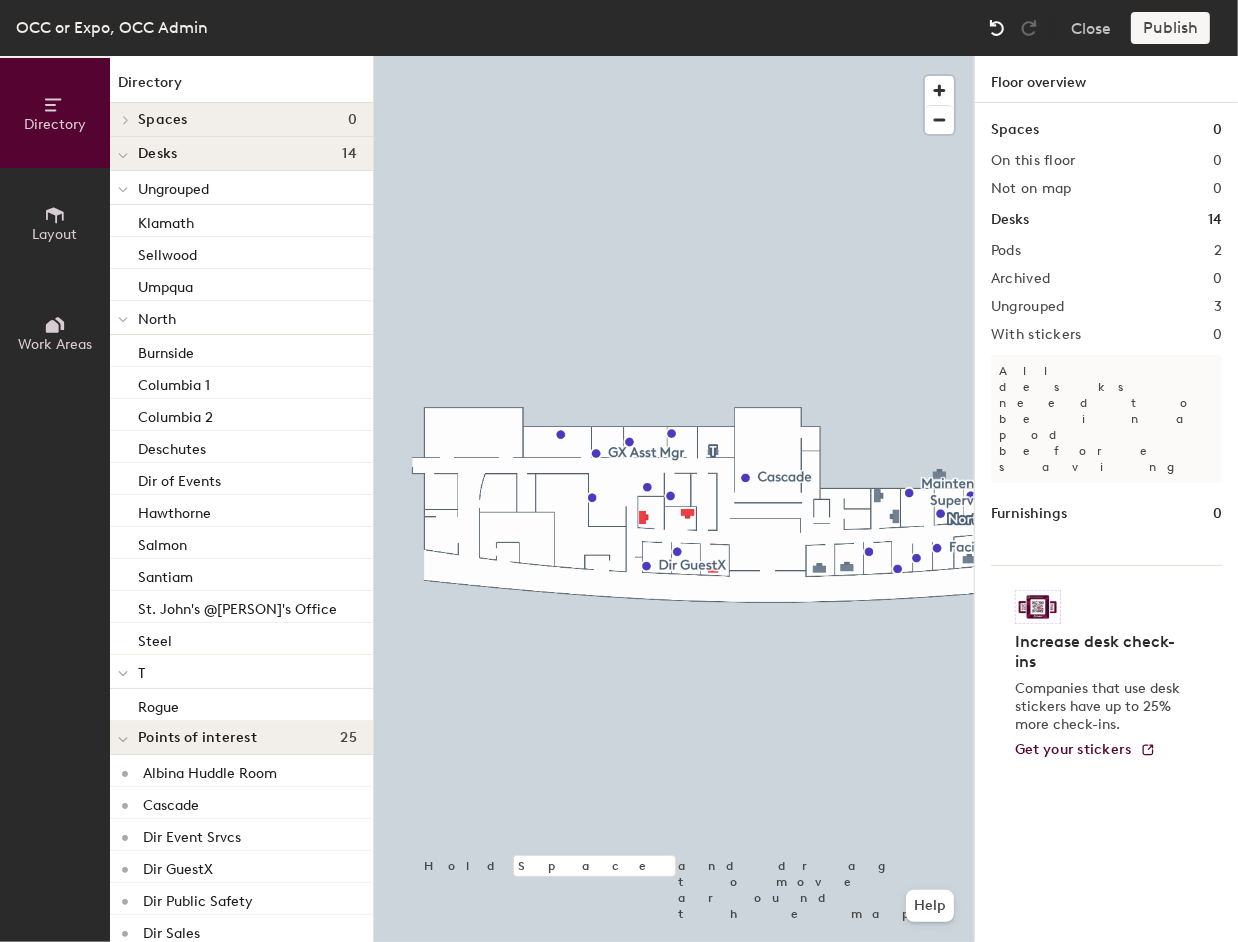 click 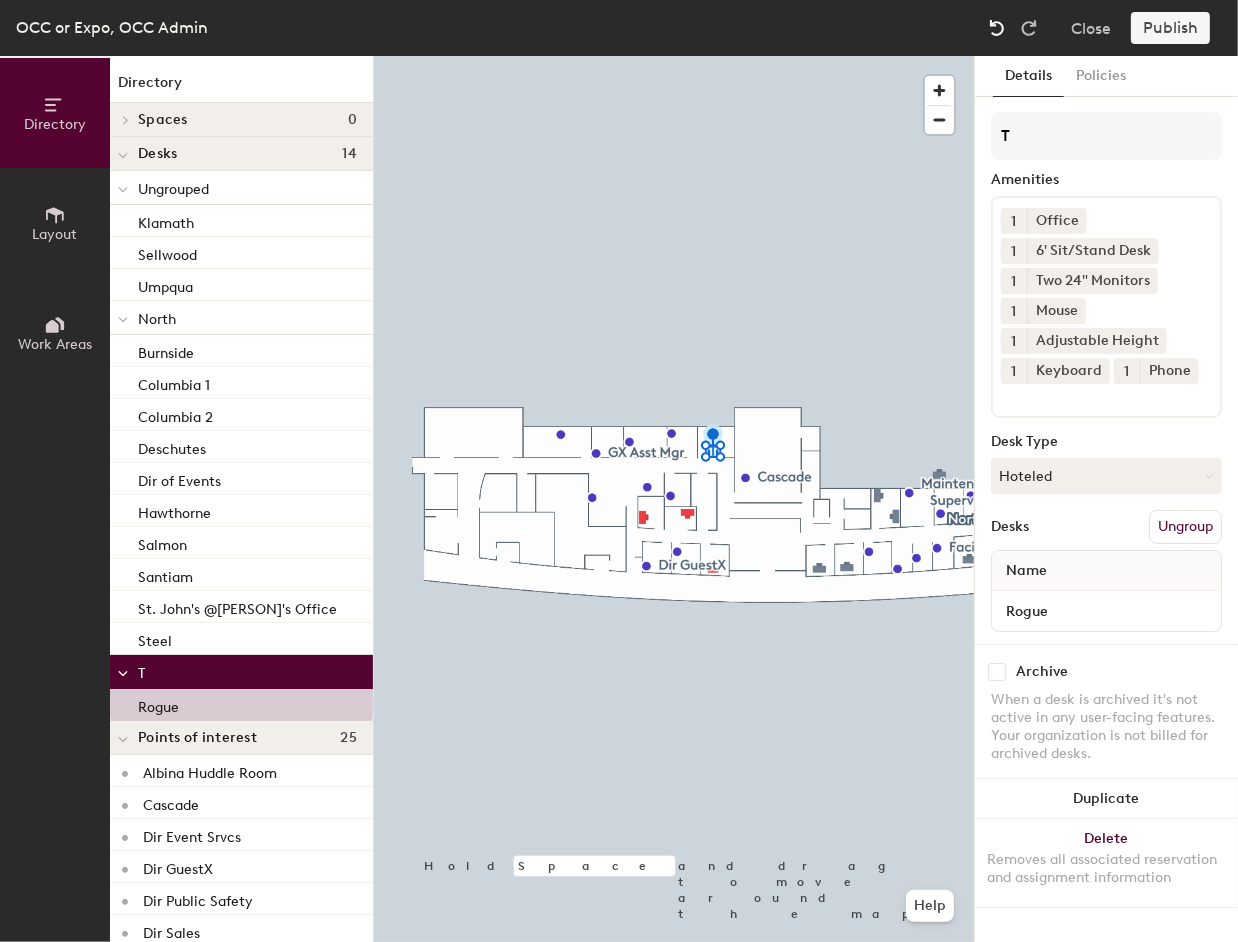 click 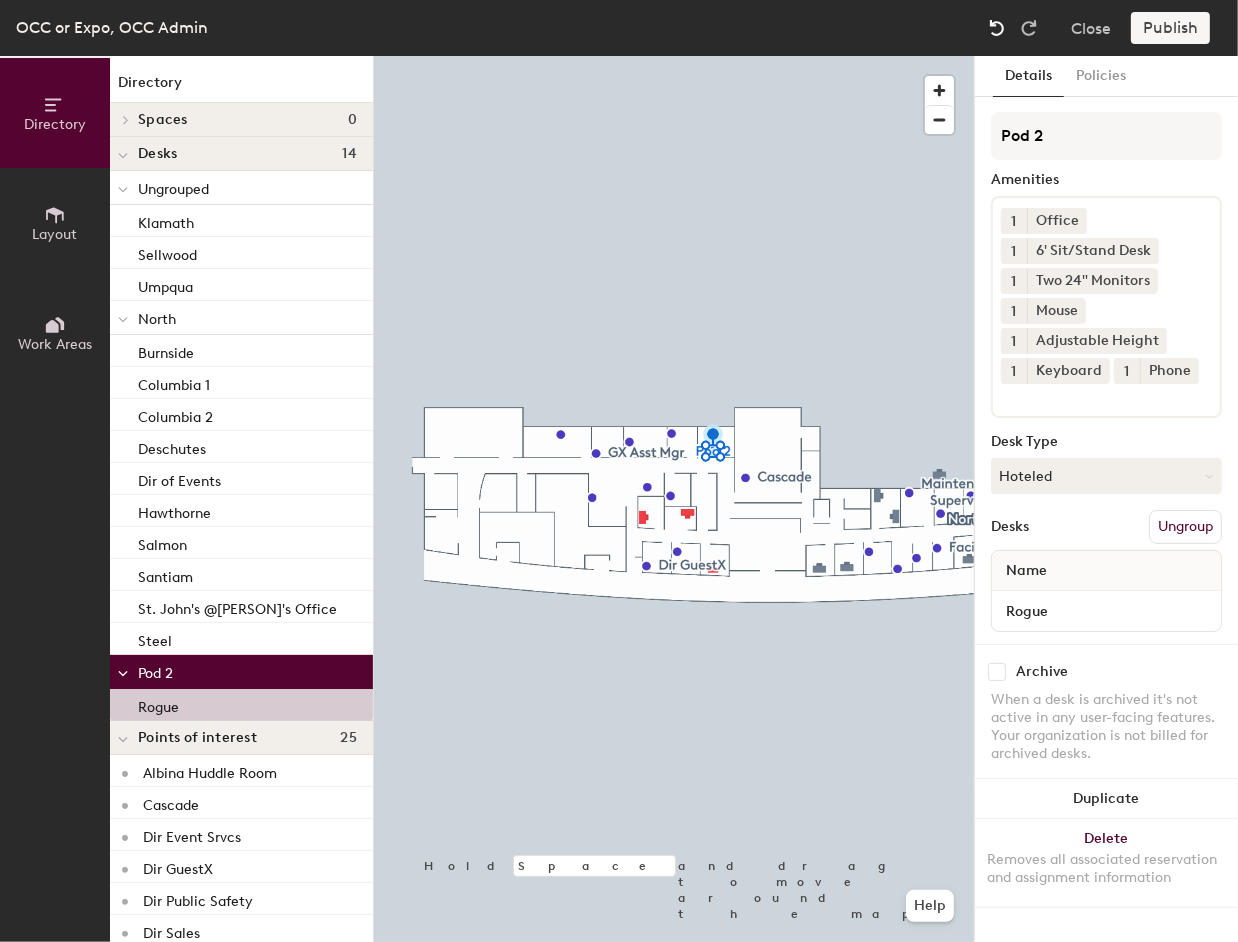 click 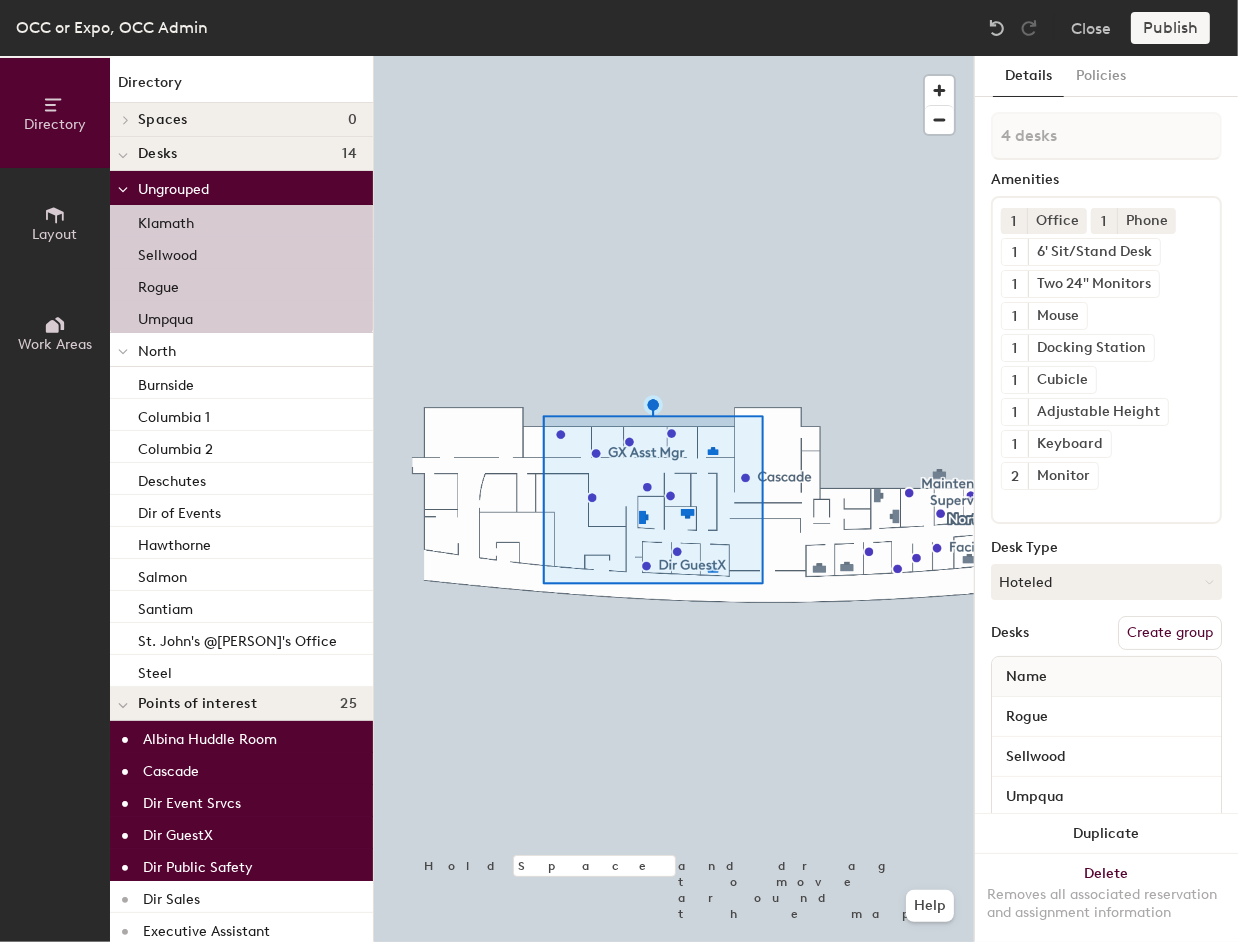 click on "Create group" 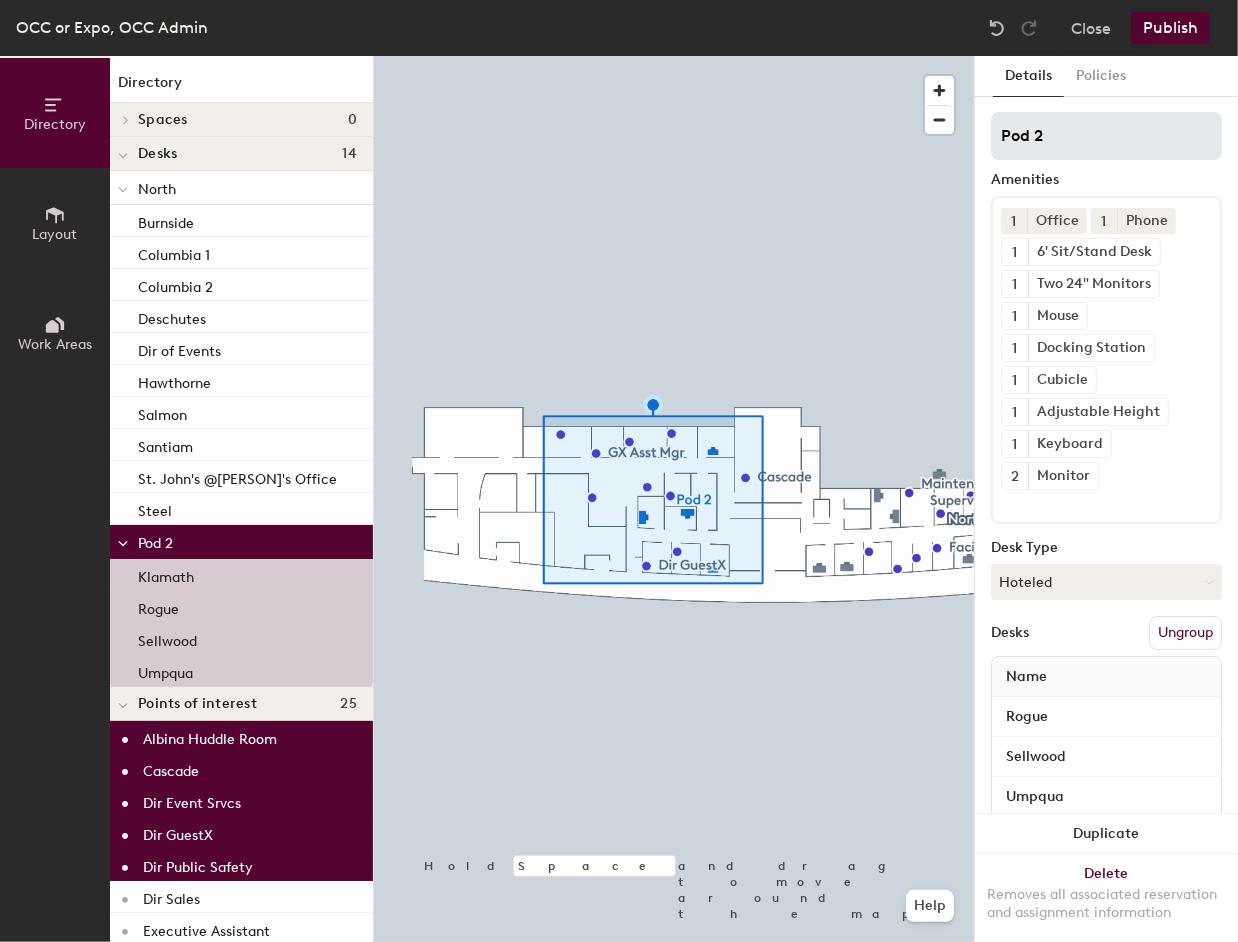 click on "Directory Layout Work Areas Directory Spaces 0 Desks 14 North Burnside Columbia 1 Columbia 2 Deschutes Dir of Events Hawthorne Salmon Santiam St. John's @[PERSON]'s Office Steel Pod 2 Klamath Rogue Sellwood Umpqua Points of interest 25 Albina Huddle Room Cascade Dir Event Srvcs Dir GuestX Dir Public Safety Dir Sales Executive Assistant Executive Director Facilities Admin Spec. Facilities Admin Specialist Facilities Admin Super. Facilities Coordinator Facilities Engineering Mgr. GuestX Admin GX Asst Mgr Maintenance Supervisor [PERSON] Office Mt. Jefferson P&D Assist Mgr. Sales Admin Sr Dir Facs/Ops Sr Visual Comms Designer Sustainability Coord The Gorge Vanport Huddle Hold Space and drag to move around the map. Help Details Policies Pod 2 Amenities 1 Office 1 Phone 1 6' Sit/Stand Desk 1 Two 24" Monitors 1 Mouse 1 Docking Station 1 Cubicle 1 Adjustable Height 1 Keyboard 2 Monitor Desk Type Hoteled Desks Ungroup Name Rogue Sellwood Umpqua Klamath Duplicate Delete" 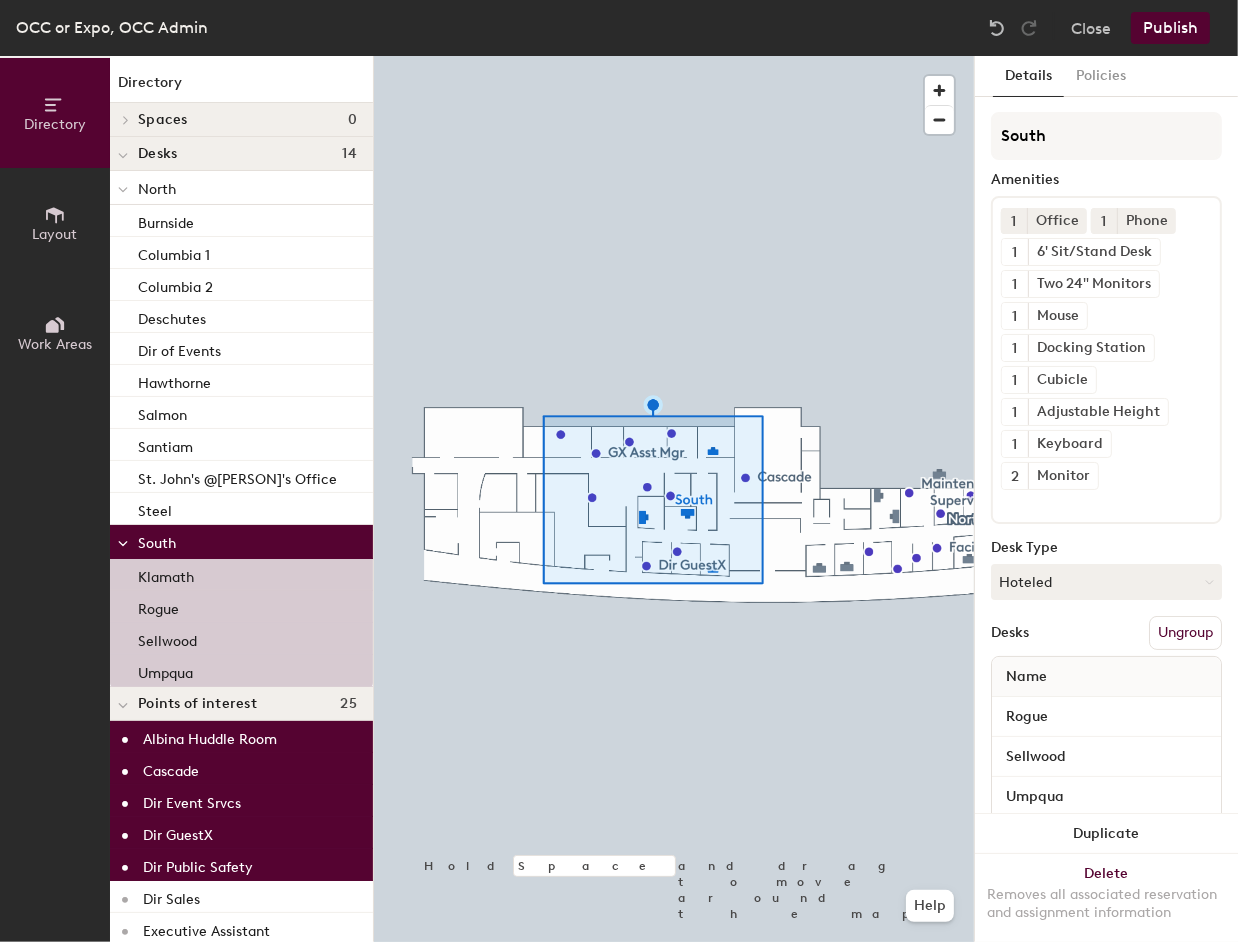 type on "South" 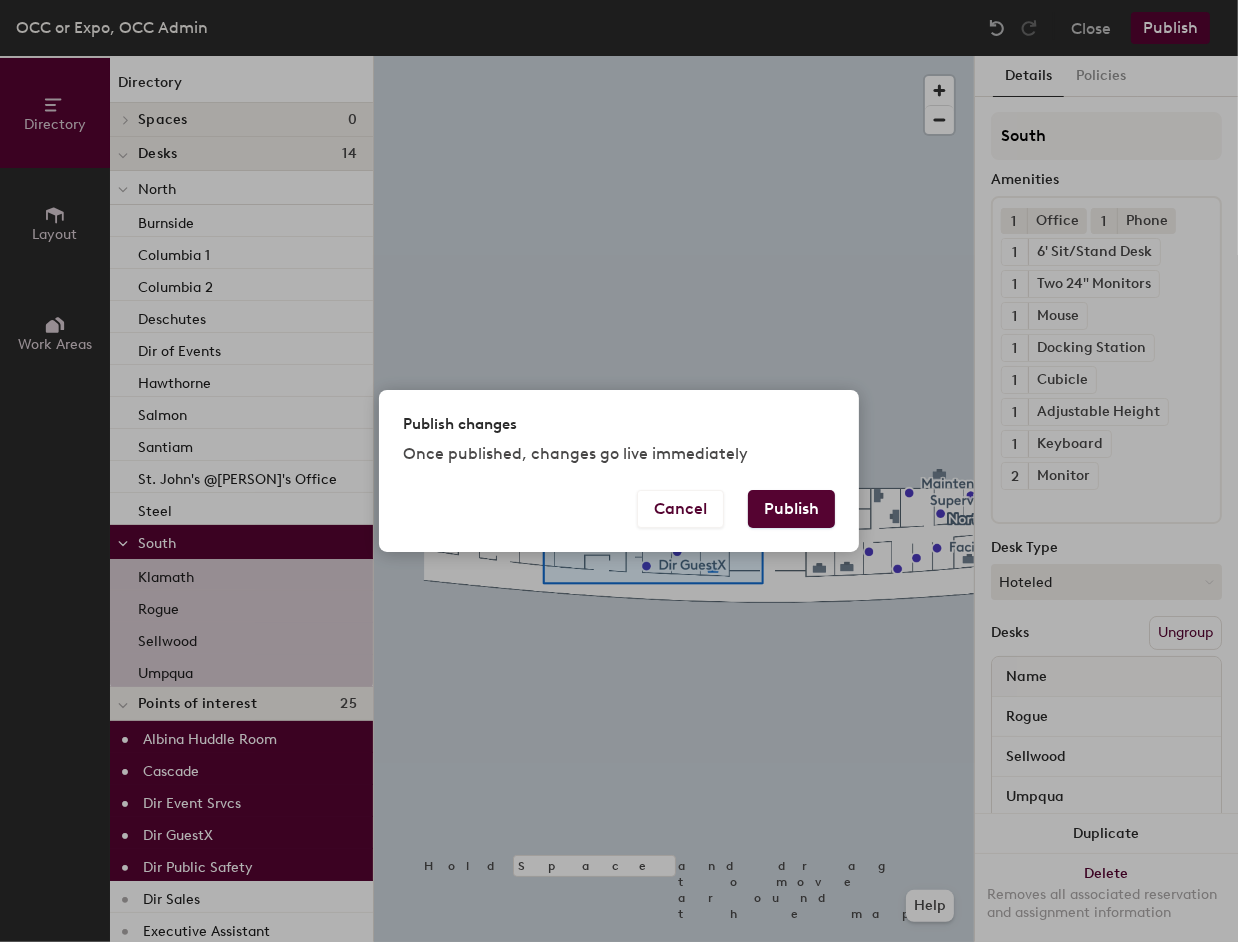 click on "Publish" at bounding box center [791, 509] 